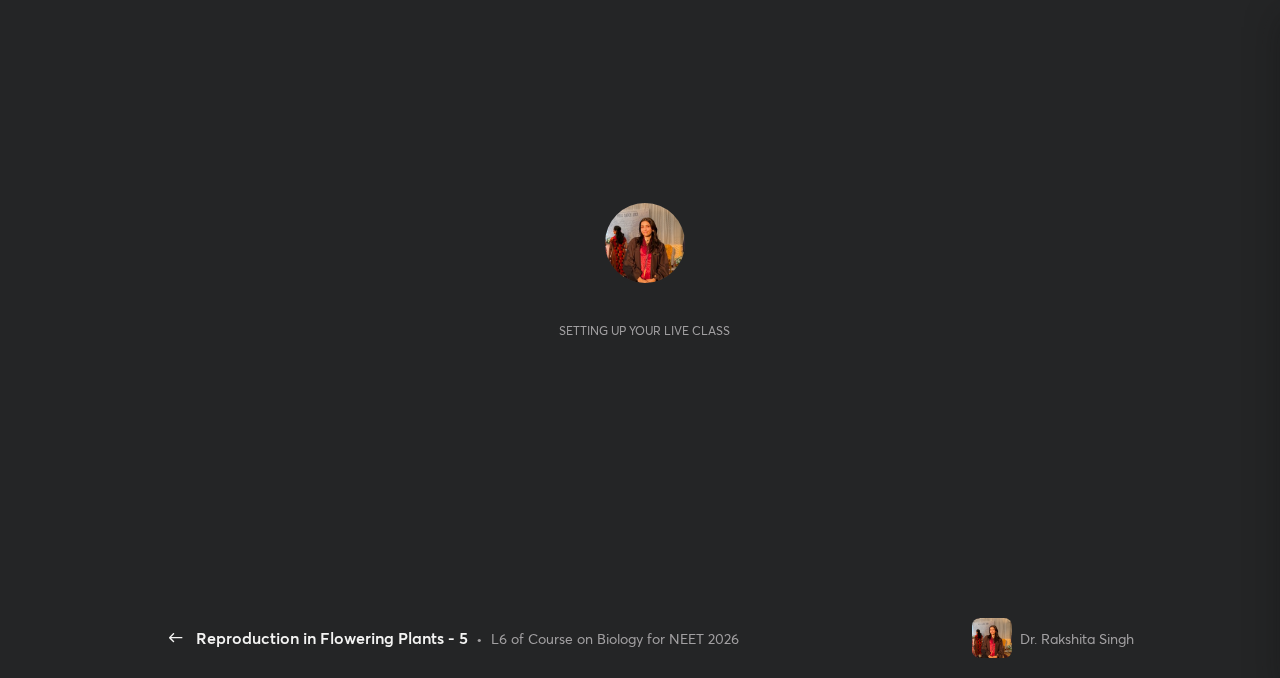 scroll, scrollTop: 0, scrollLeft: 0, axis: both 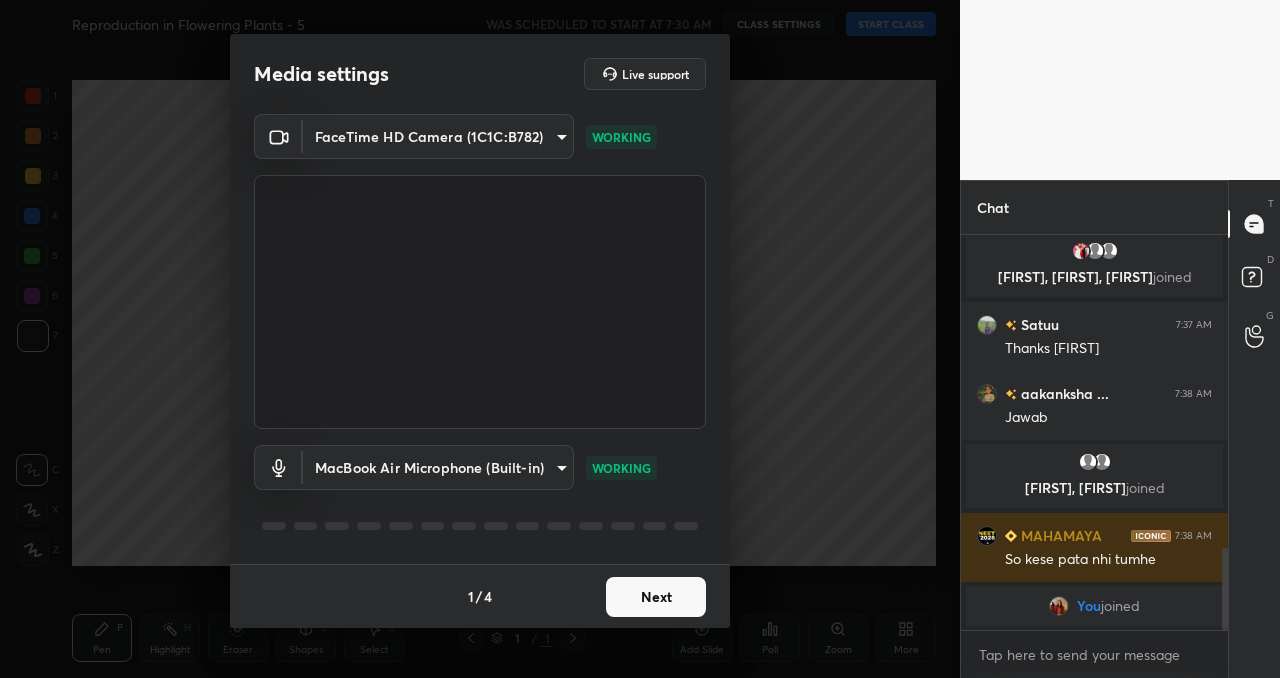 click on "Next" at bounding box center [656, 597] 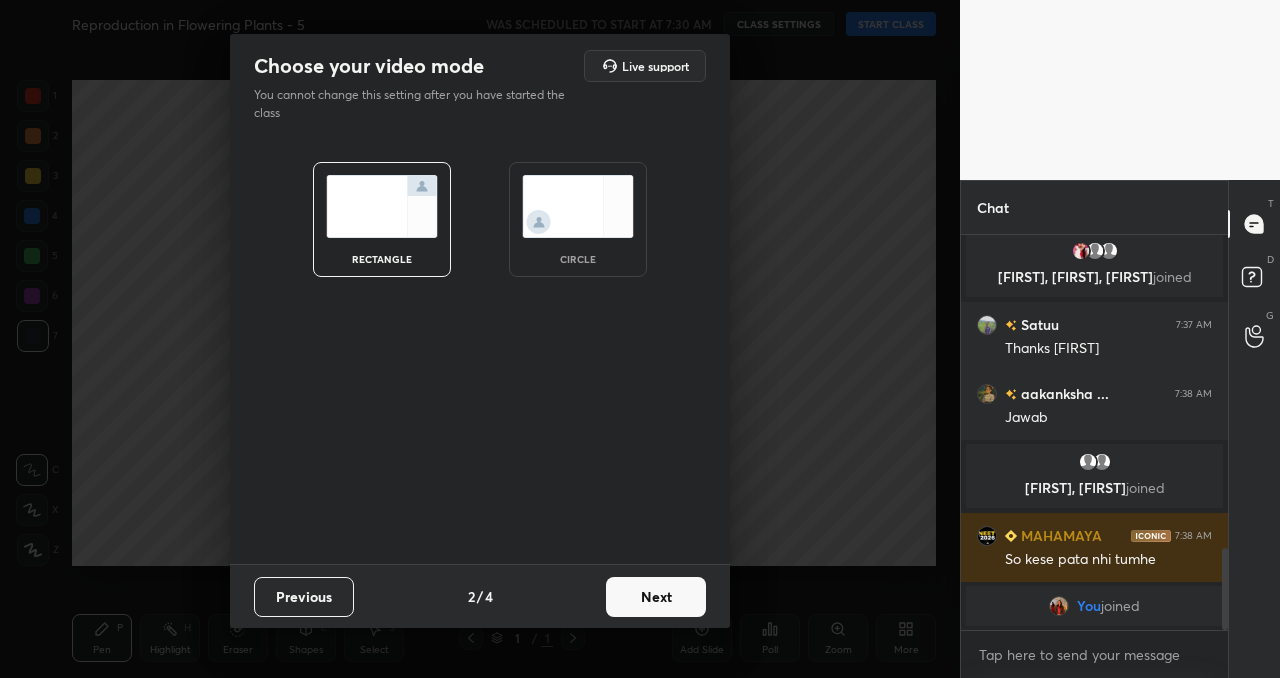 click on "Next" at bounding box center (656, 597) 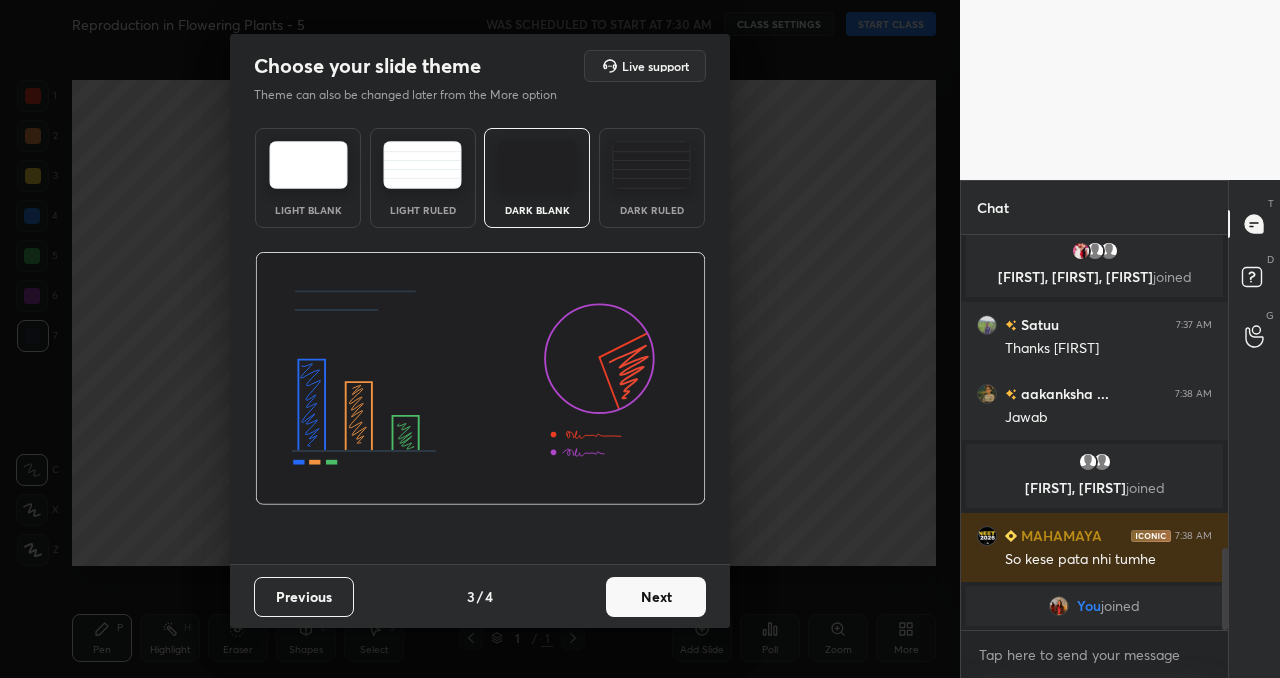 click on "Next" at bounding box center (656, 597) 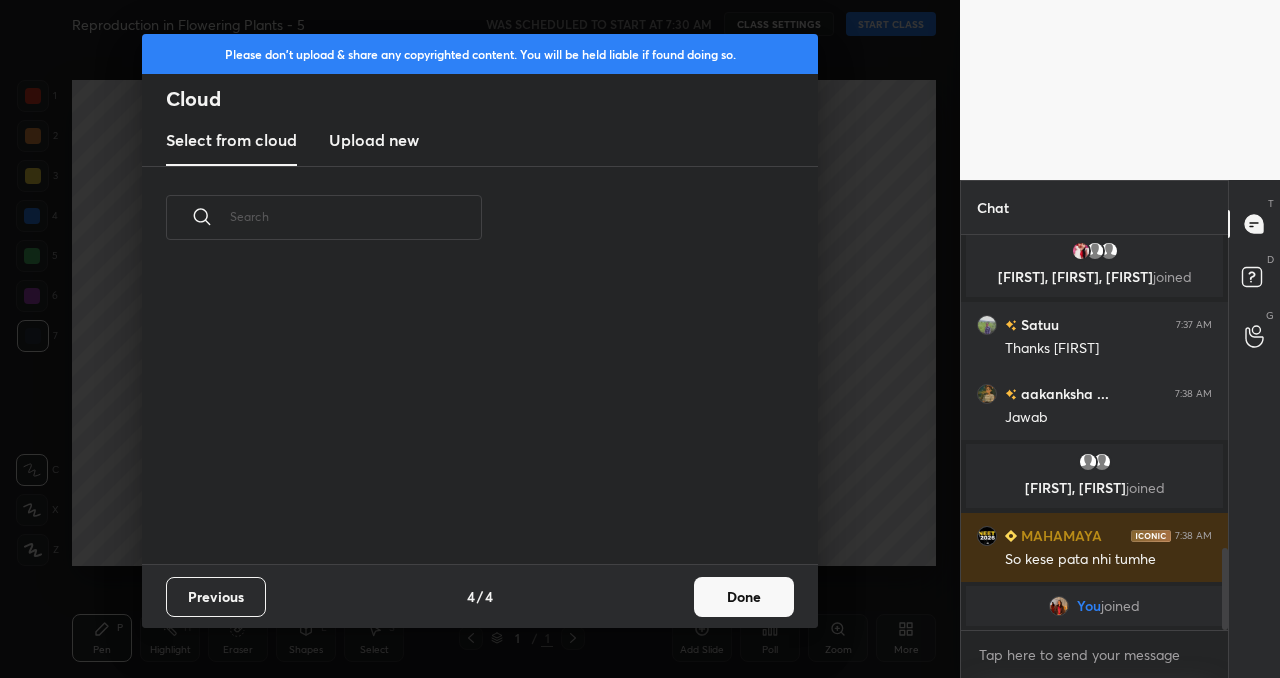 scroll, scrollTop: 1431, scrollLeft: 0, axis: vertical 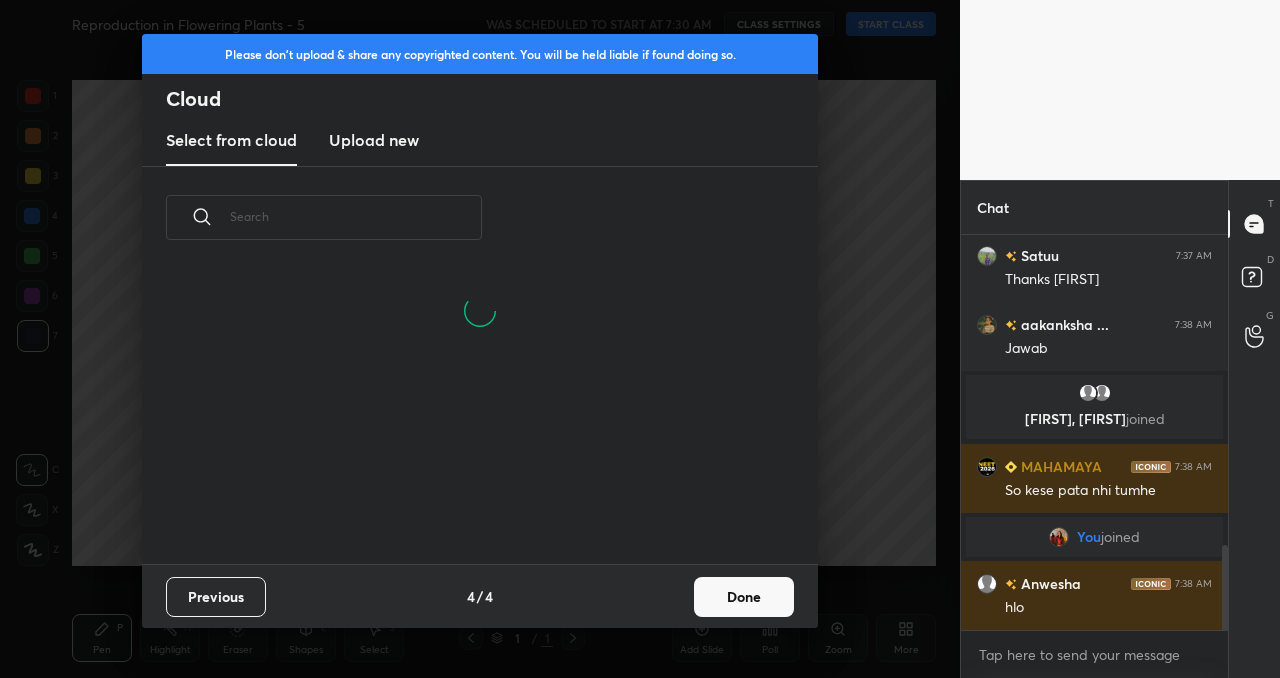 click on "Done" at bounding box center (744, 597) 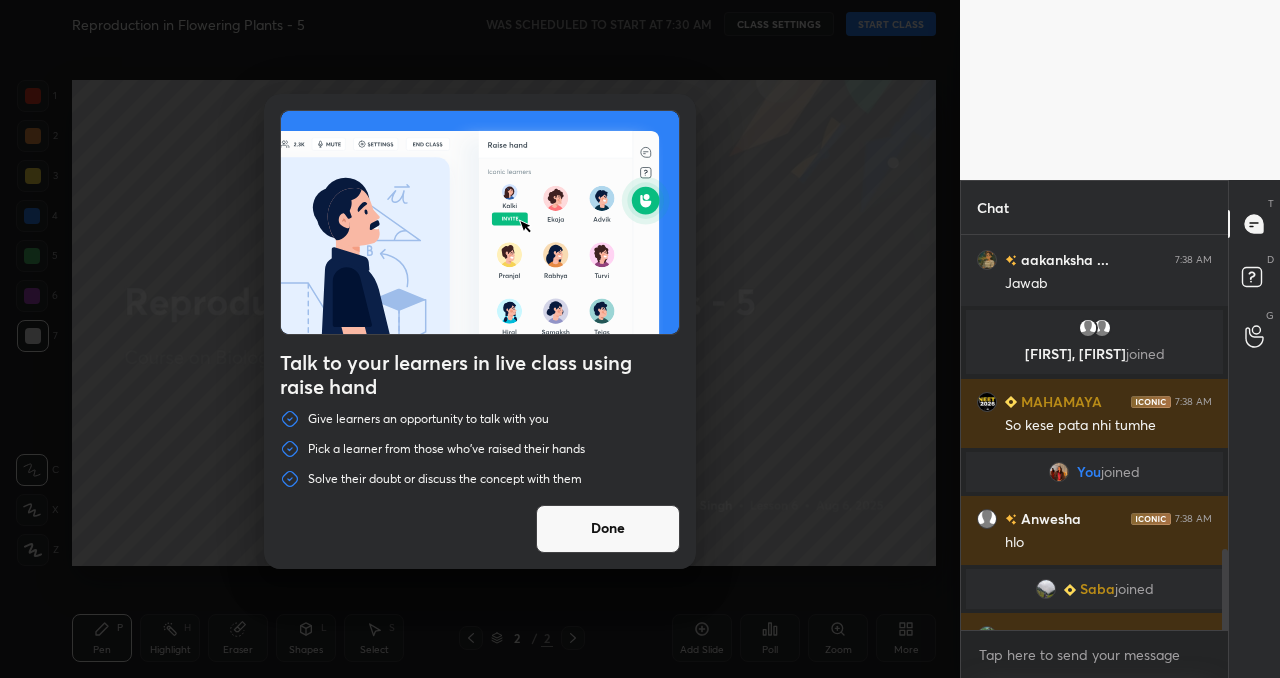 scroll, scrollTop: 1531, scrollLeft: 0, axis: vertical 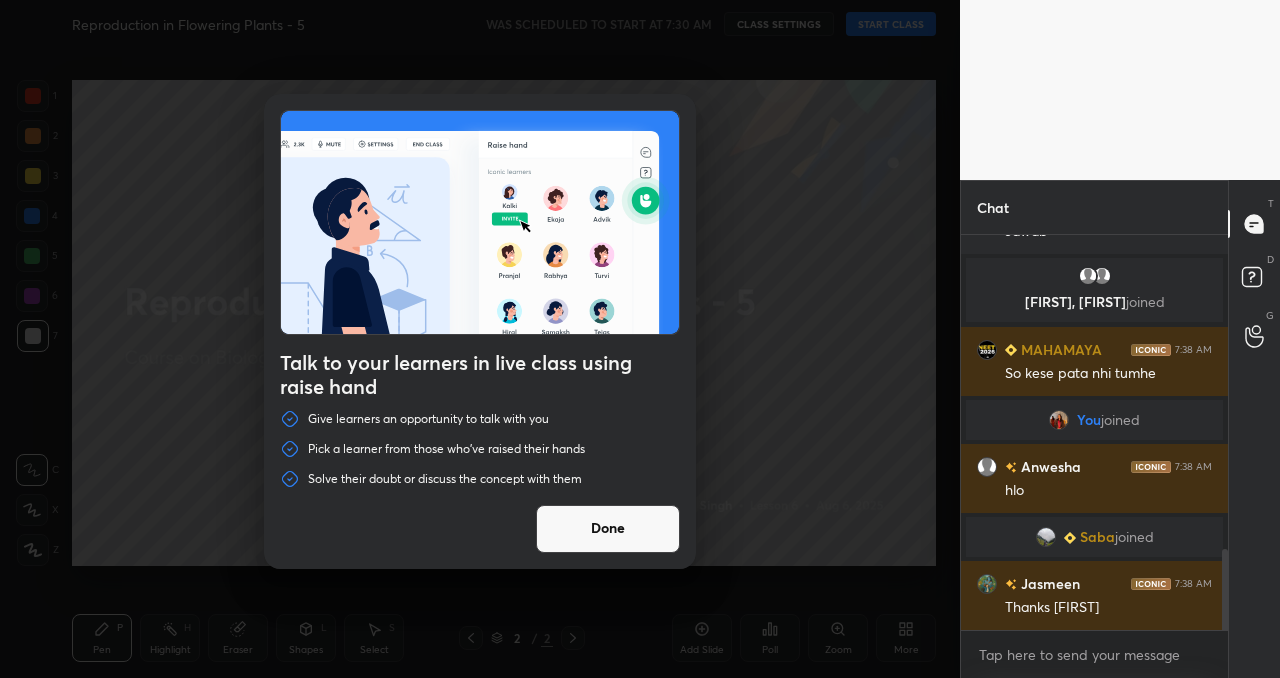 click on "Done" at bounding box center (608, 529) 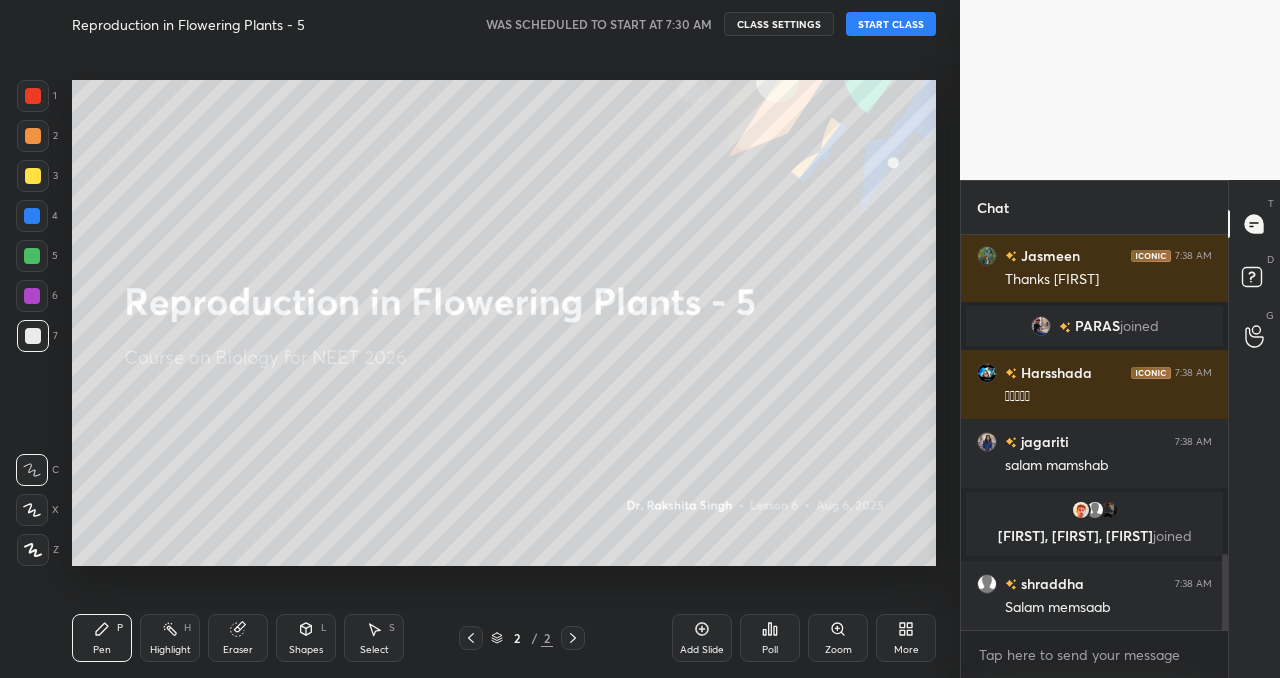 scroll, scrollTop: 1809, scrollLeft: 0, axis: vertical 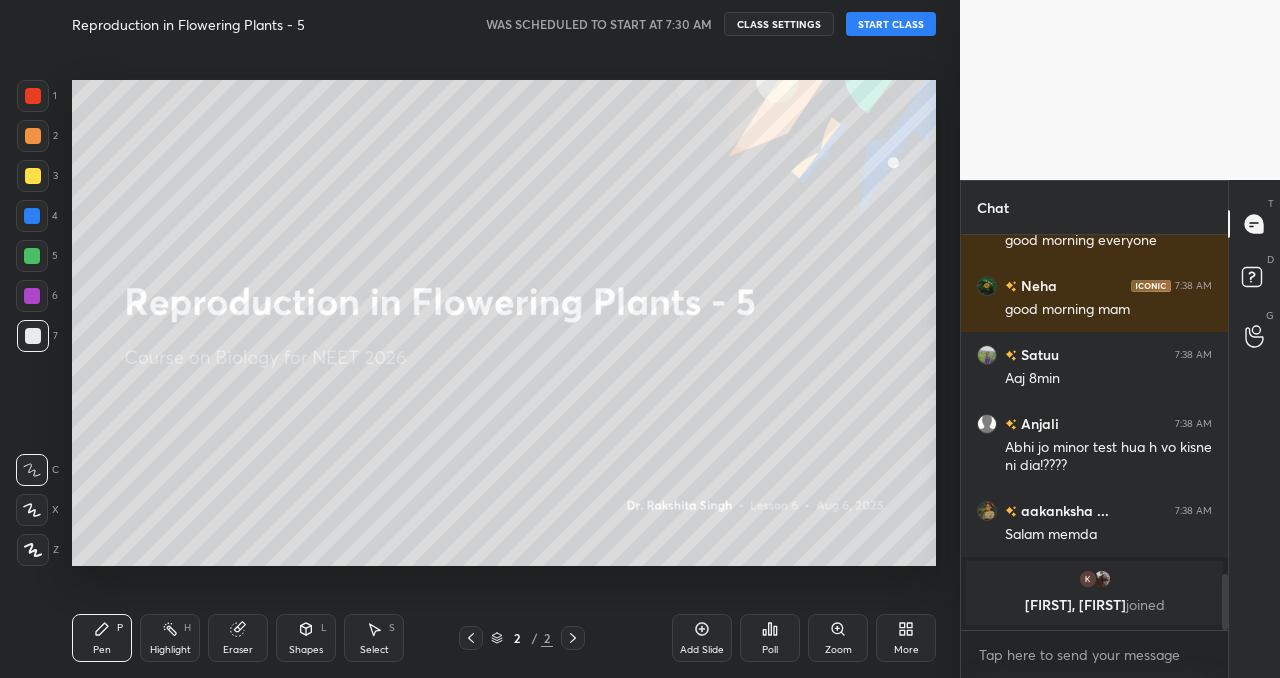 click on "START CLASS" at bounding box center [891, 24] 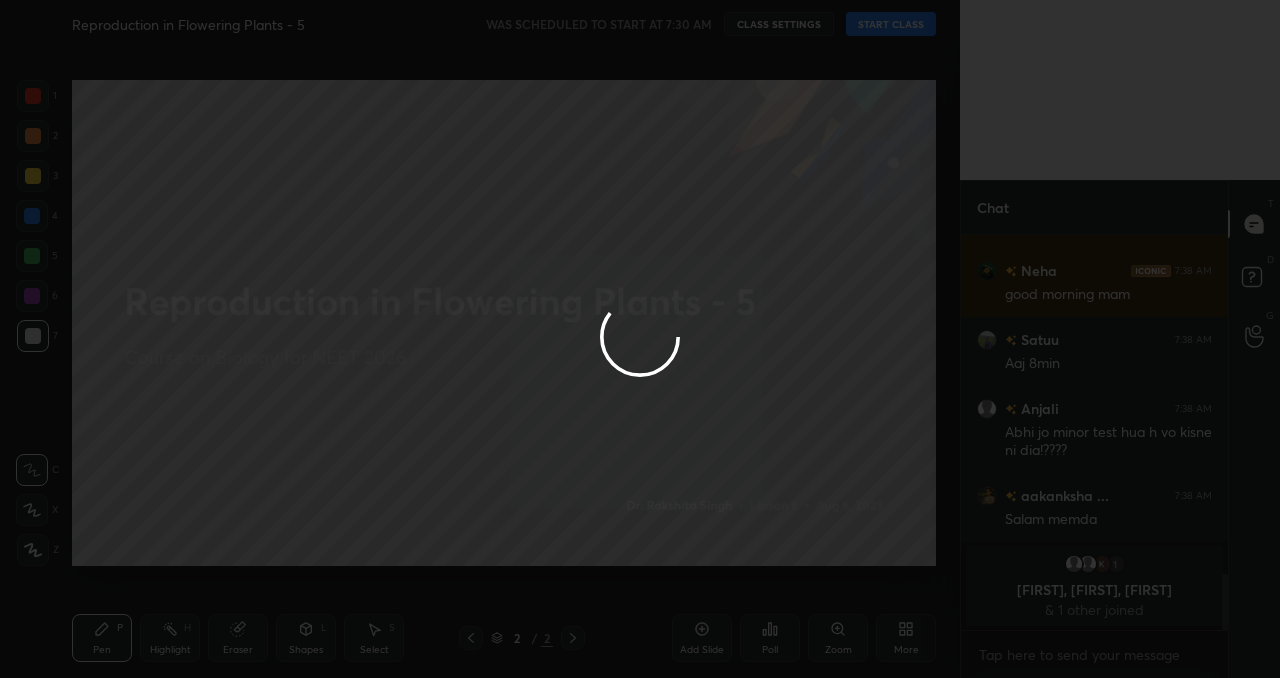 type on "x" 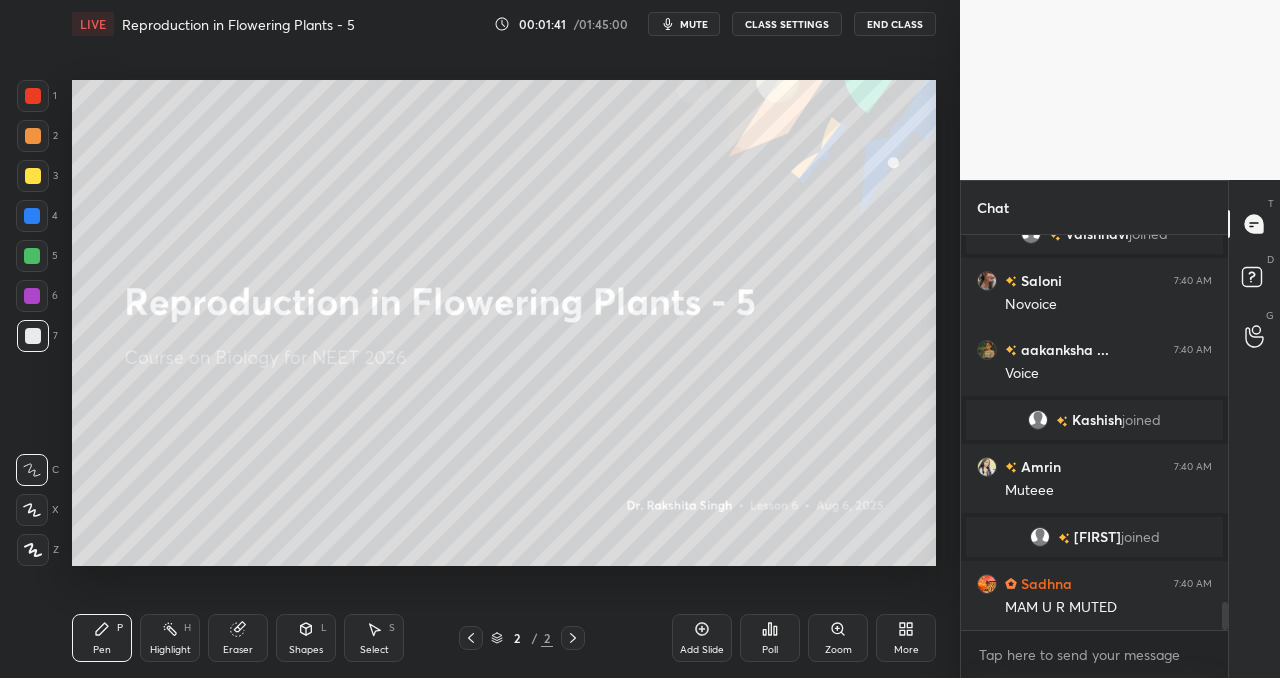 scroll, scrollTop: 5238, scrollLeft: 0, axis: vertical 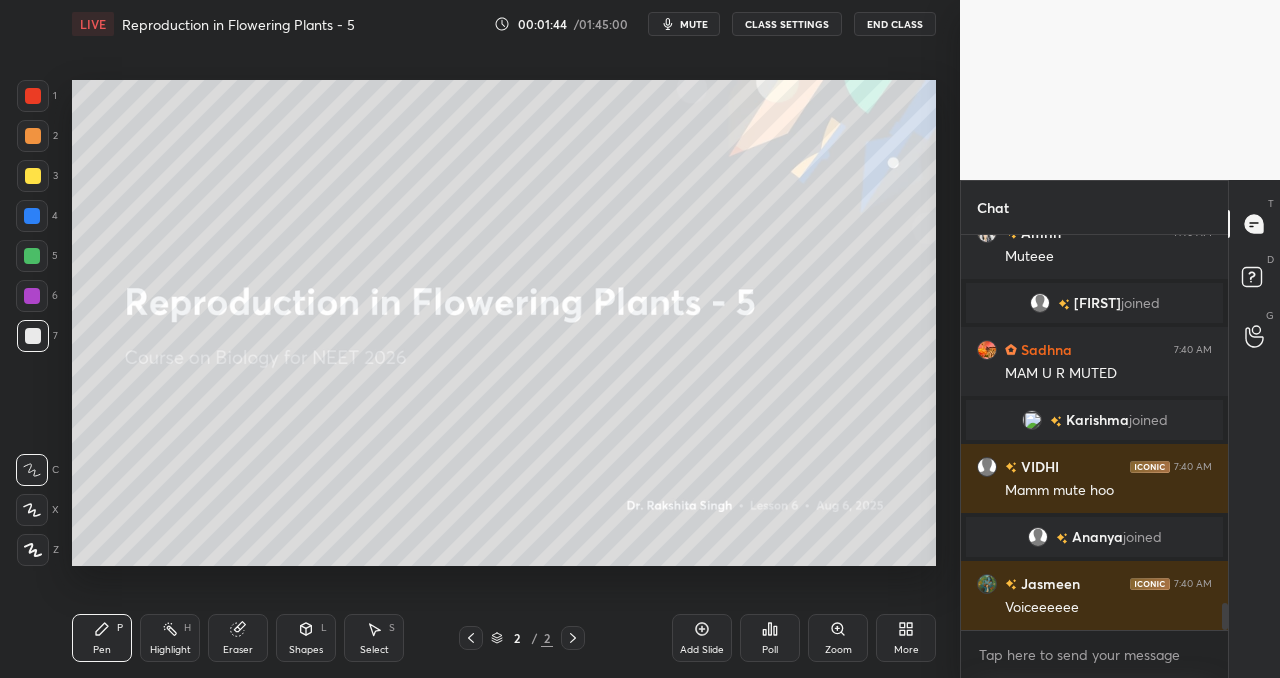 click on "mute" at bounding box center [684, 24] 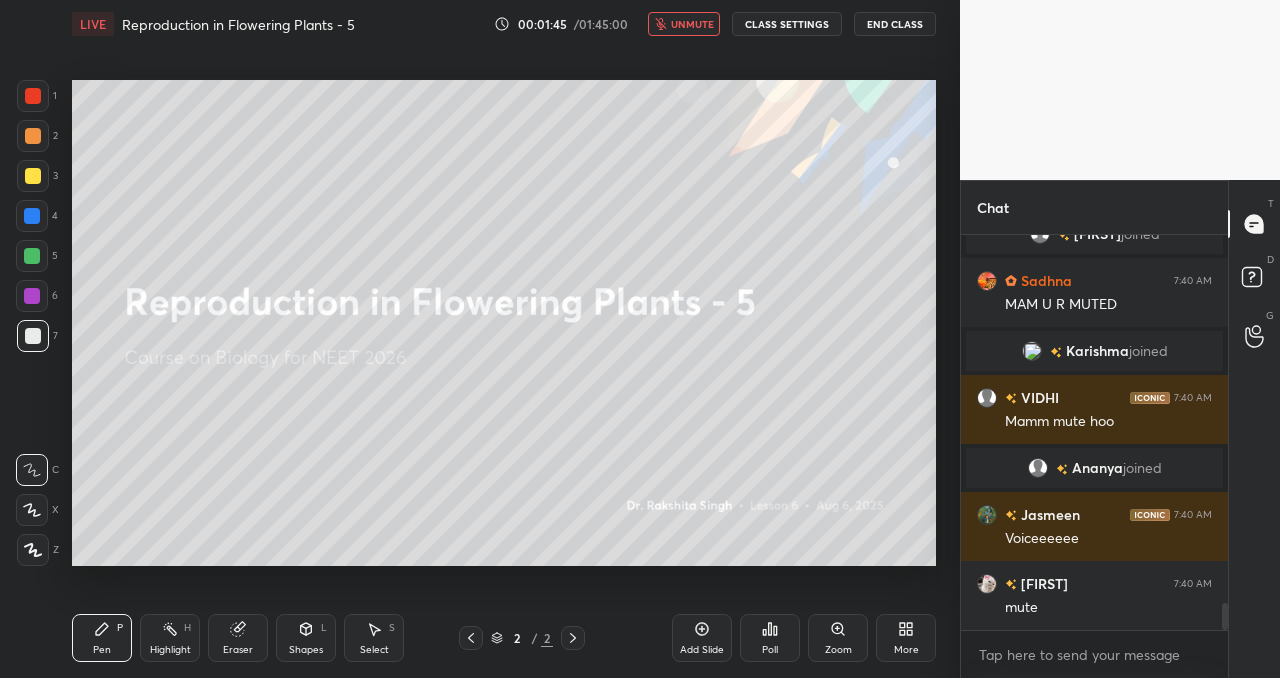 click on "unmute" at bounding box center [684, 24] 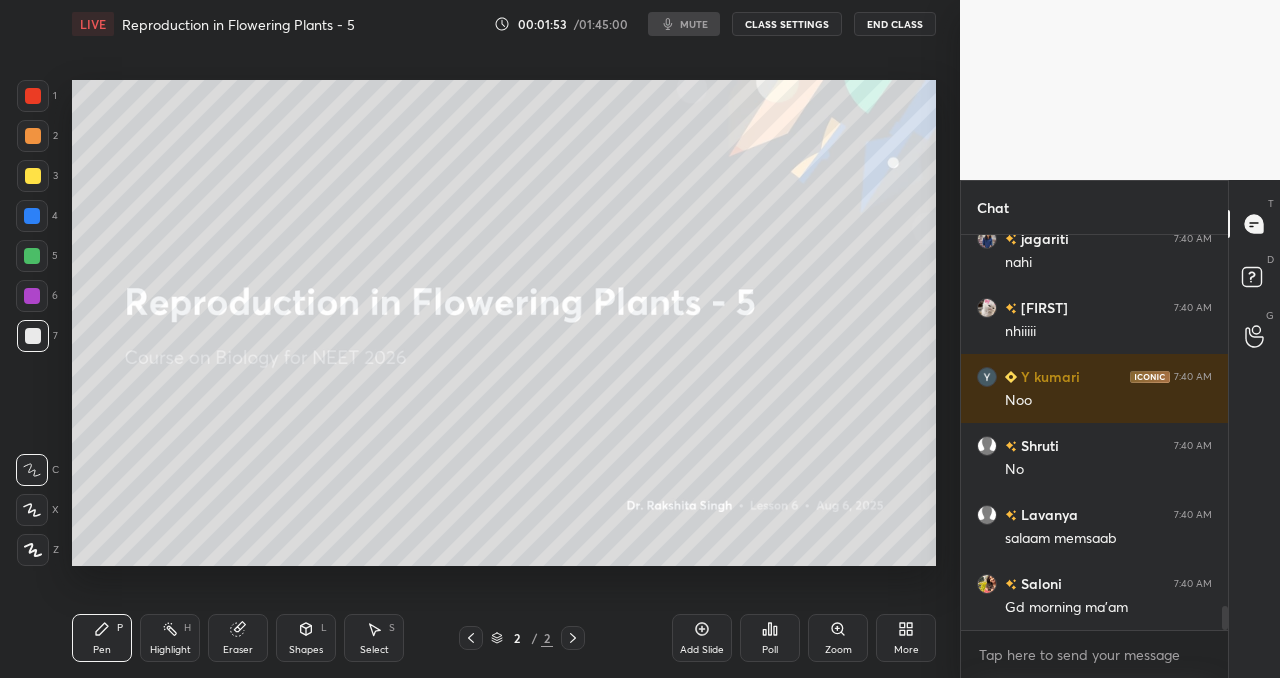 scroll, scrollTop: 6179, scrollLeft: 0, axis: vertical 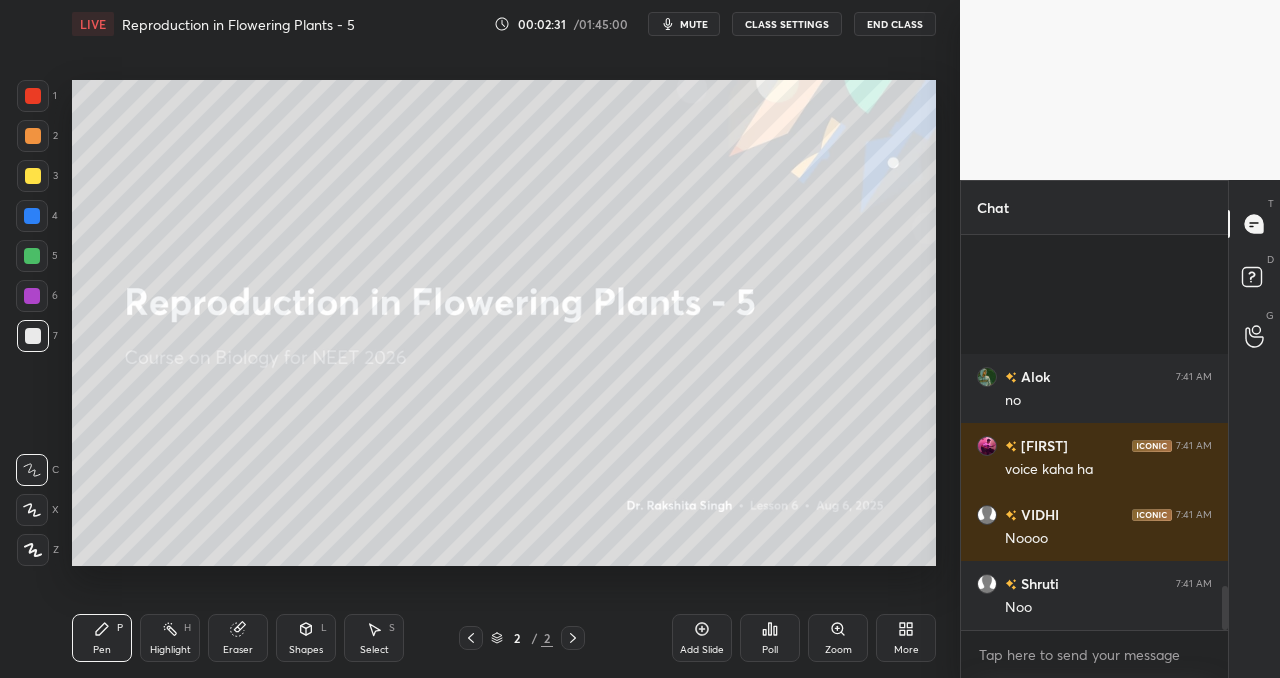 click on "CLASS SETTINGS" at bounding box center [787, 24] 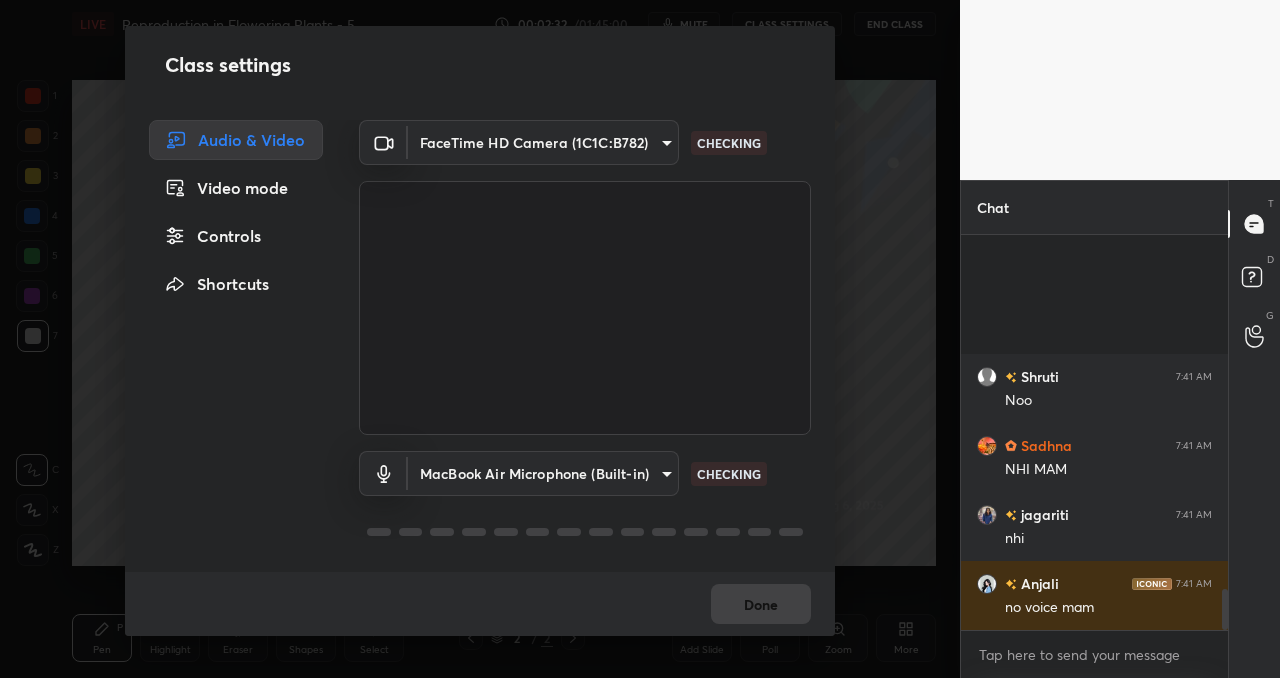 scroll, scrollTop: 3394, scrollLeft: 0, axis: vertical 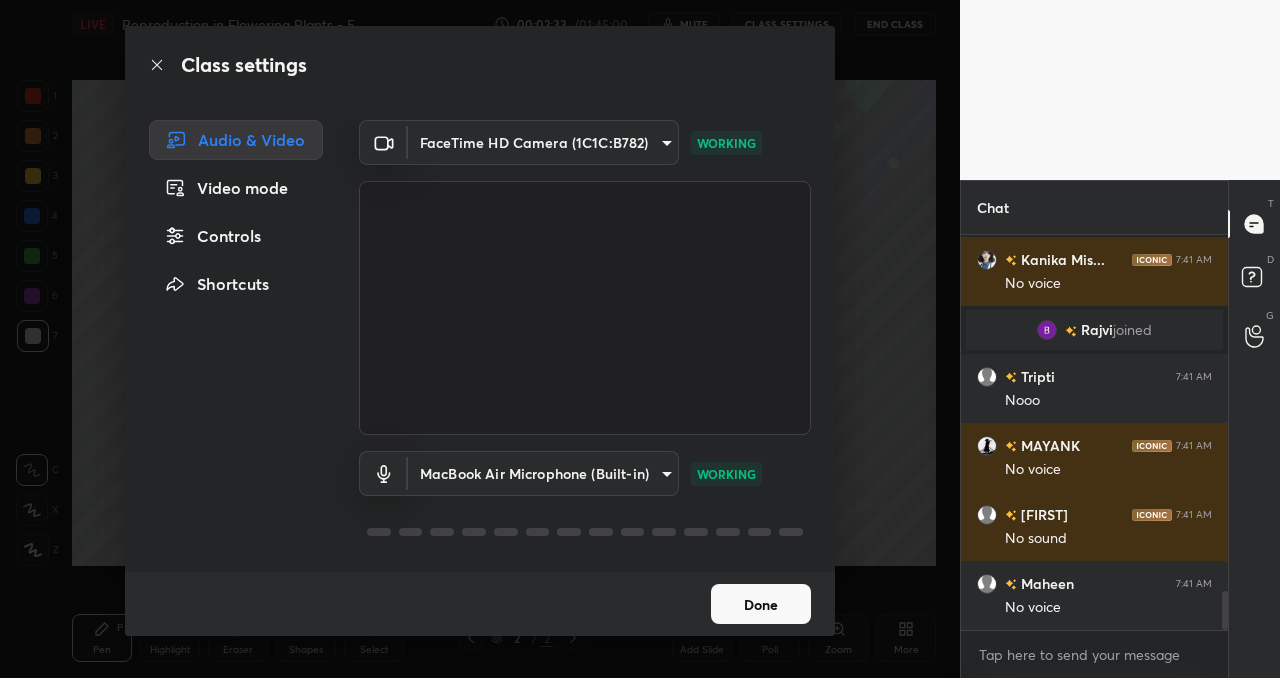 click on "Controls" at bounding box center [236, 236] 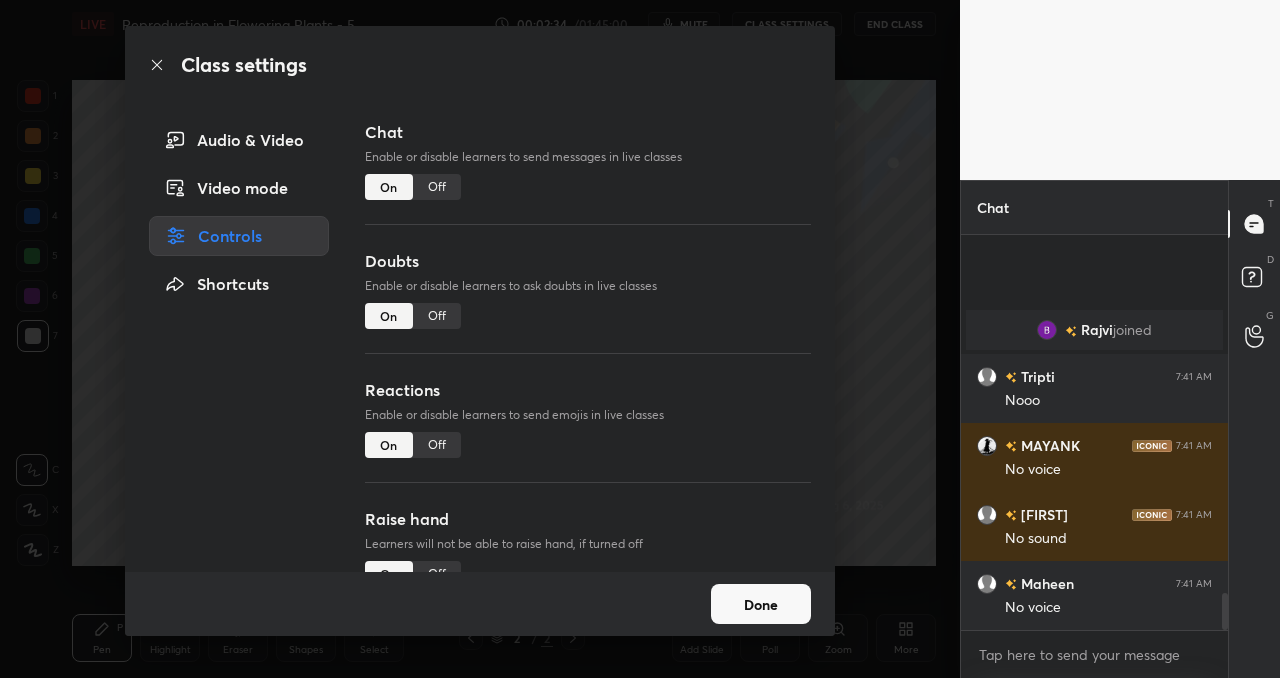 scroll, scrollTop: 3774, scrollLeft: 0, axis: vertical 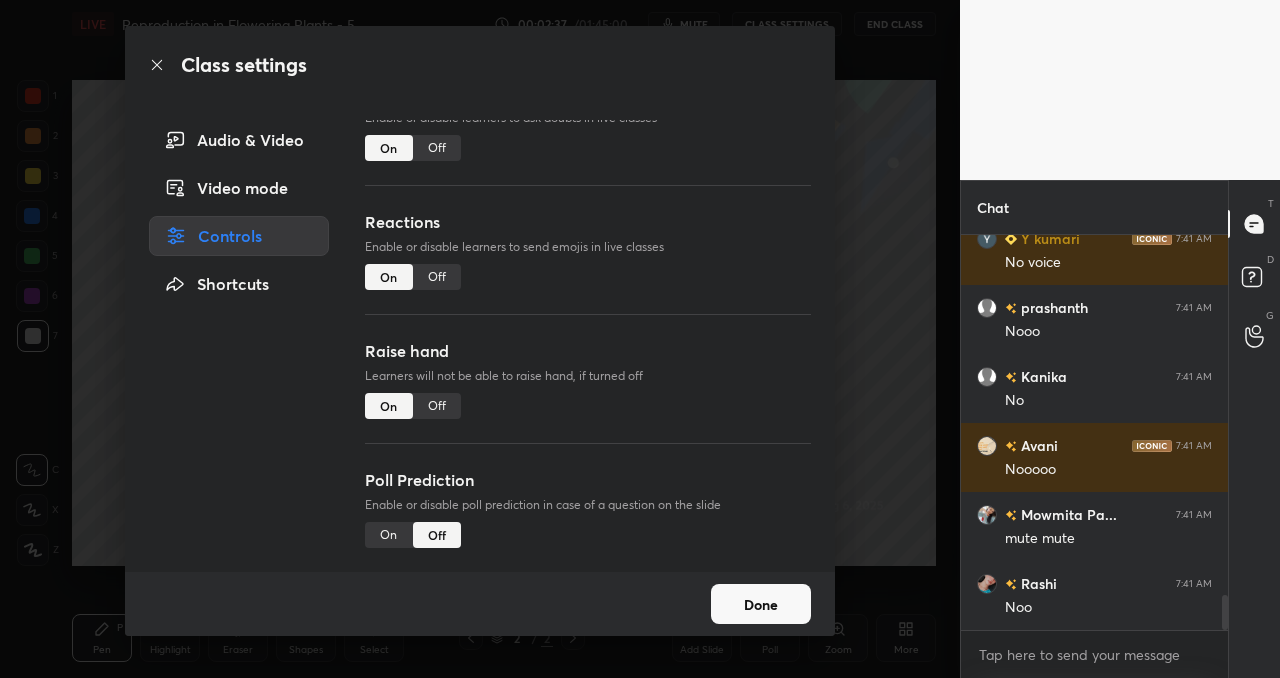 click on "Shortcuts" at bounding box center (239, 284) 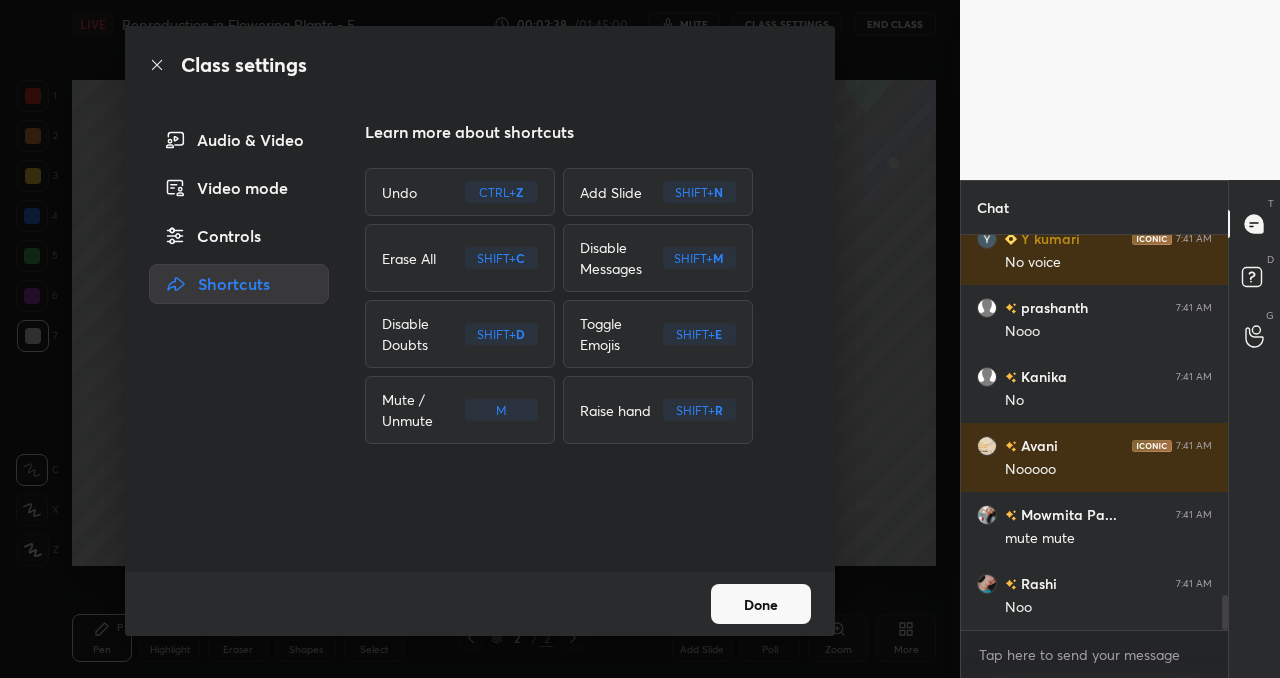 scroll 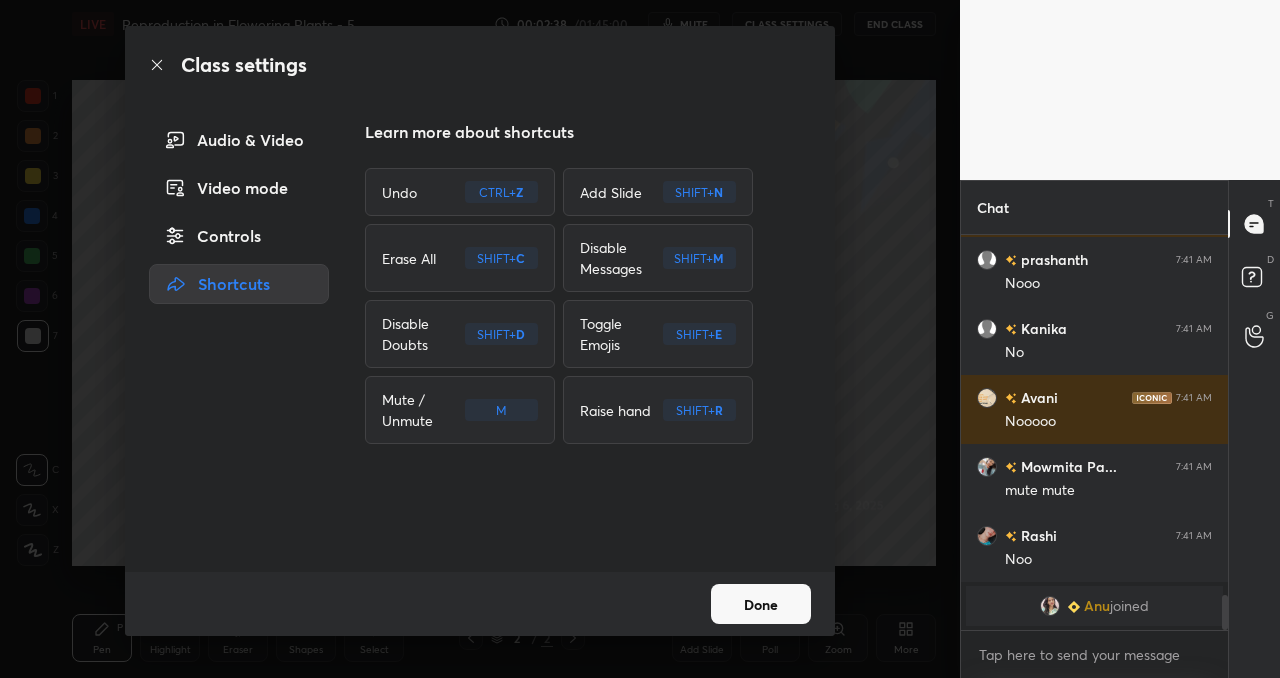 click on "Audio & Video" at bounding box center (239, 140) 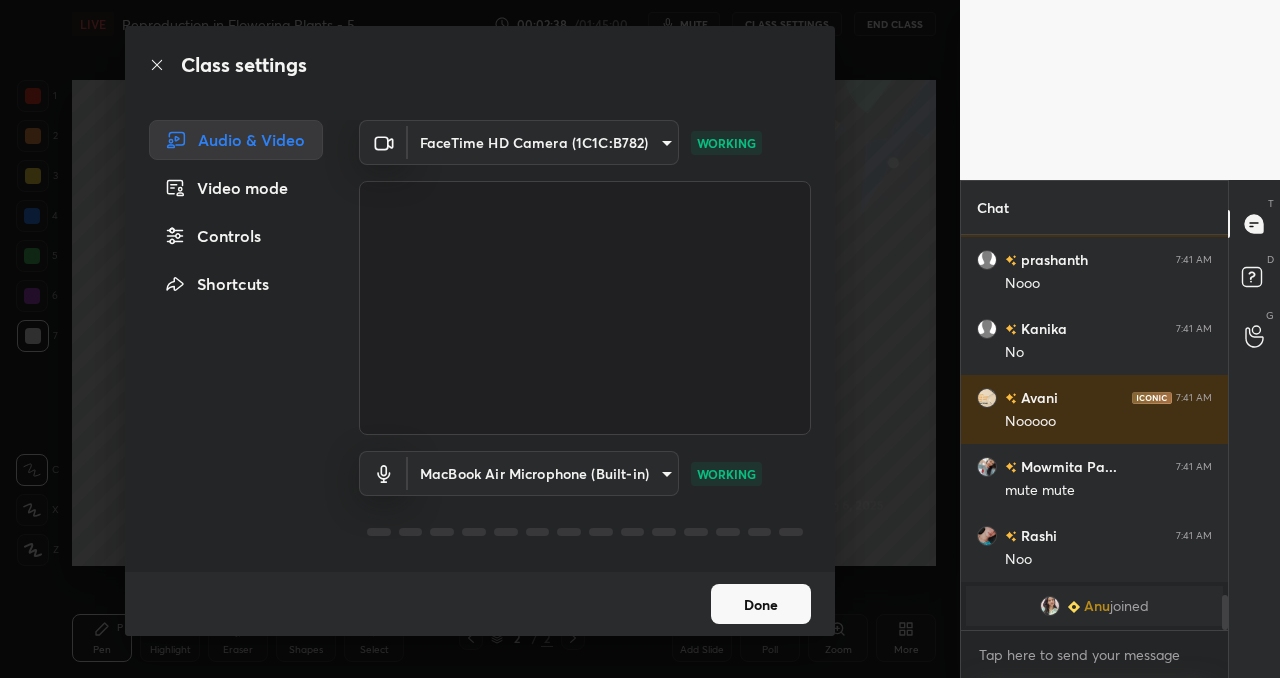 click on "1 2 3 4 5 6 7 C X Z C X Z E E Erase all H H LIVE Reproduction in Flowering Plants - 5 00:02:38 / 01:45:00 mute CLASS SETTINGS End Class Setting up your live class Poll for secs No correct answer Start poll Back Reproduction in Flowering Plants - 5 L6 of Course on Biology for NEET 2026 Dr. [LAST] Pen P Highlight H Eraser Shapes L Select S 2 / 2 Add Slide Poll Zoom More Chat [FIRST] 7:41 AM No voice Y [FIRST] 7:41 AM No voice [FIRST] 7:41 AM Nooo [FIRST] 7:41 AM No Avani 7:41 AM Nooooo Mowmita Pa... 7:41 AM mute mute [FIRST] 7:41 AM Noo [FIRST] joined JUMP TO LATEST Enable hand raising Enable raise hand to speak to learners. Once enabled, chat will be turned off temporarily. Enable x introducing Raise a hand with a doubt Now learners can raise their hand along with a doubt How it works? [FIRST] Asked a doubt 1 Ma'am please bio ka practice session jawaab 2.0 batch mai bundle kor dijiye please ma'am Pick this doubt NEW DOUBTS ASKED No one has raised a hand yet Can't raise hand Got it T Messages (T)" at bounding box center (640, 339) 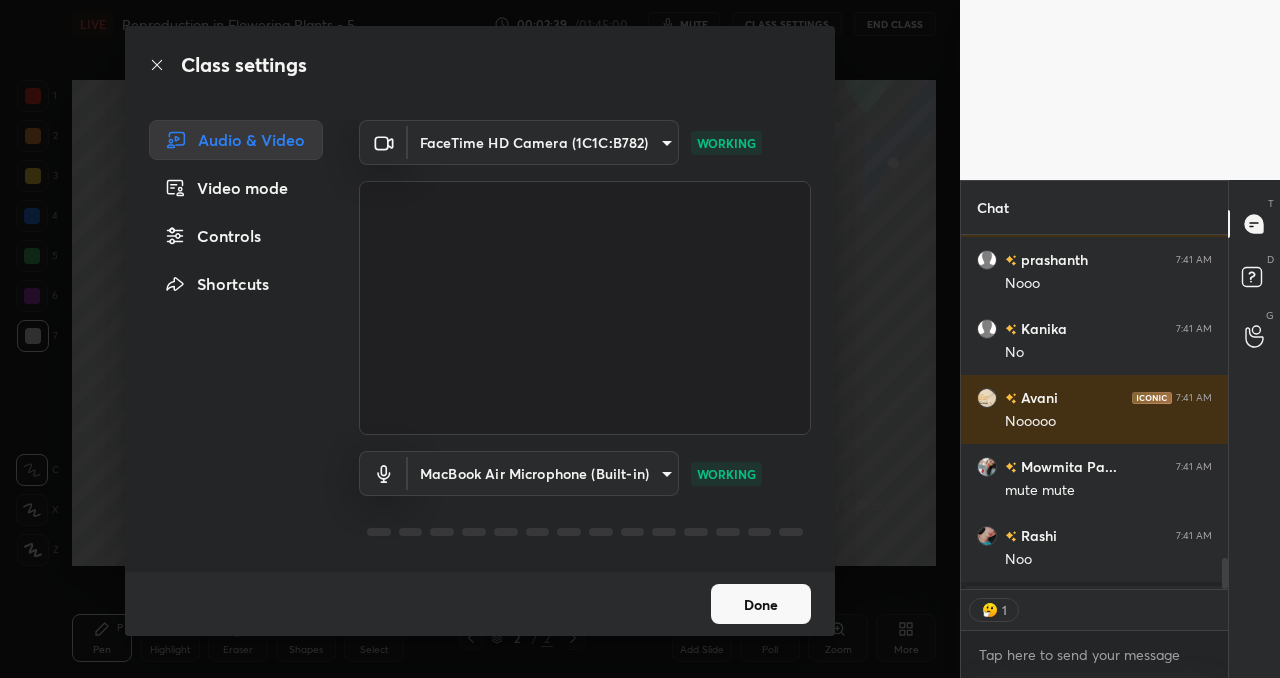 drag, startPoint x: 659, startPoint y: 469, endPoint x: 162, endPoint y: 63, distance: 641.7515 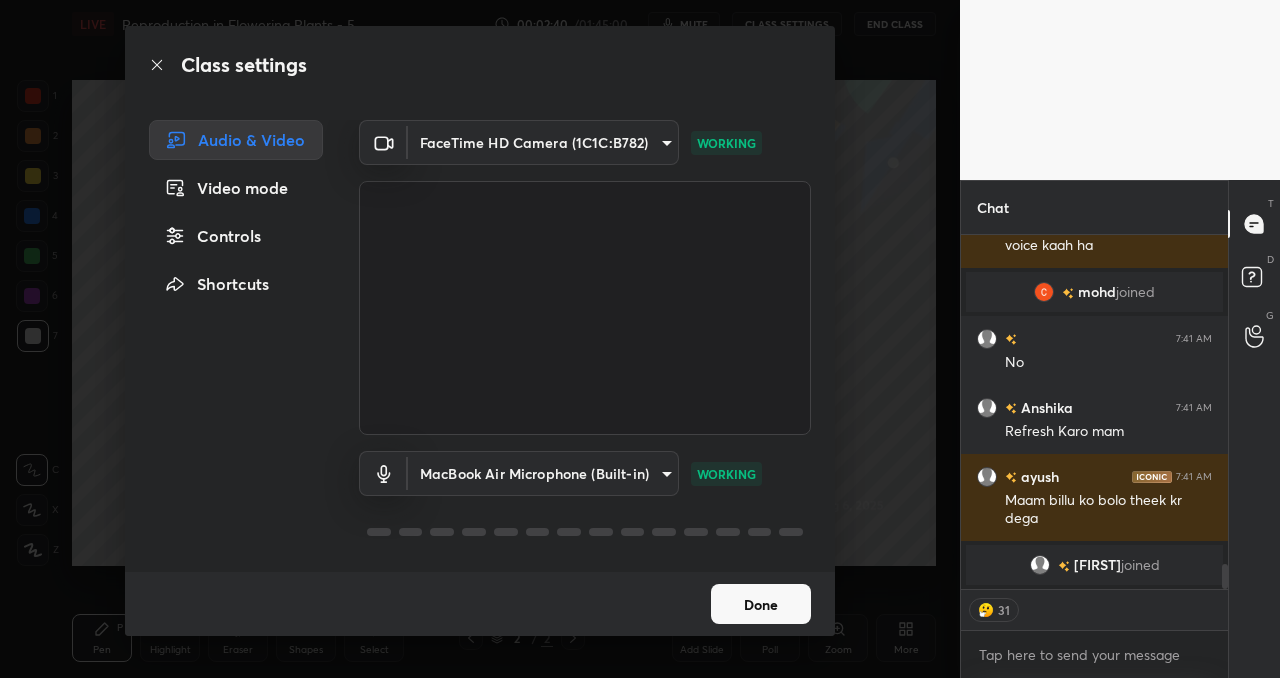 click 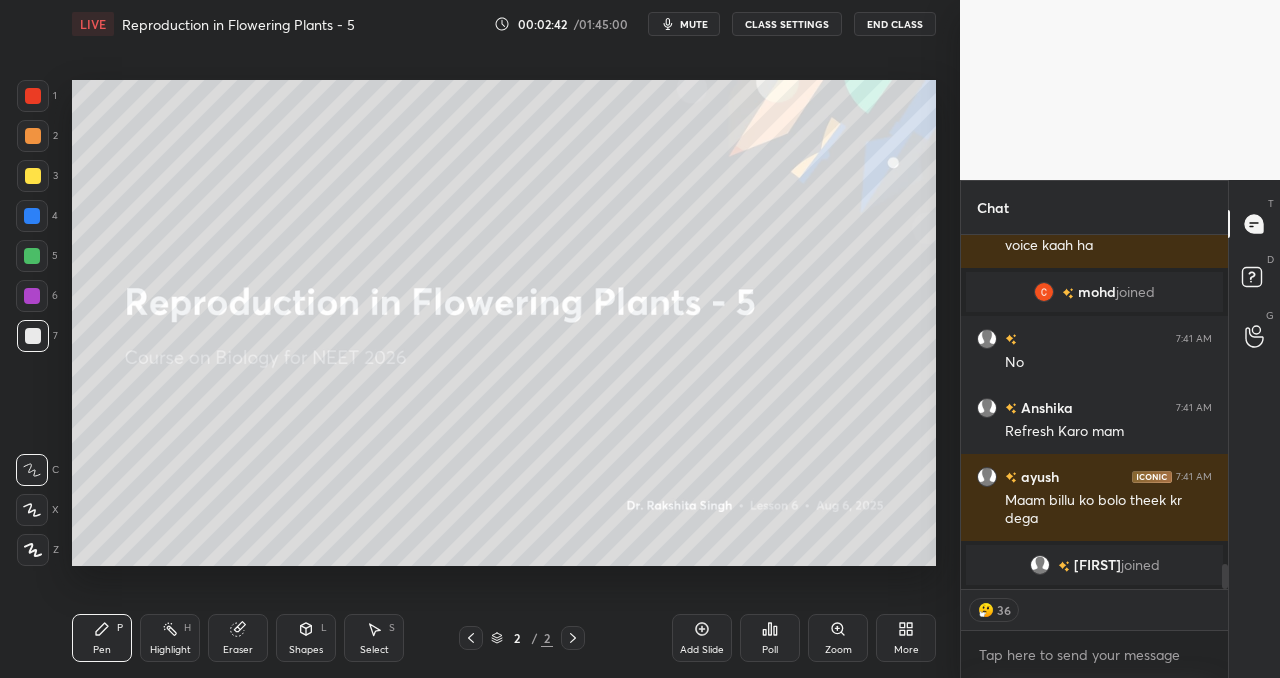 type on "x" 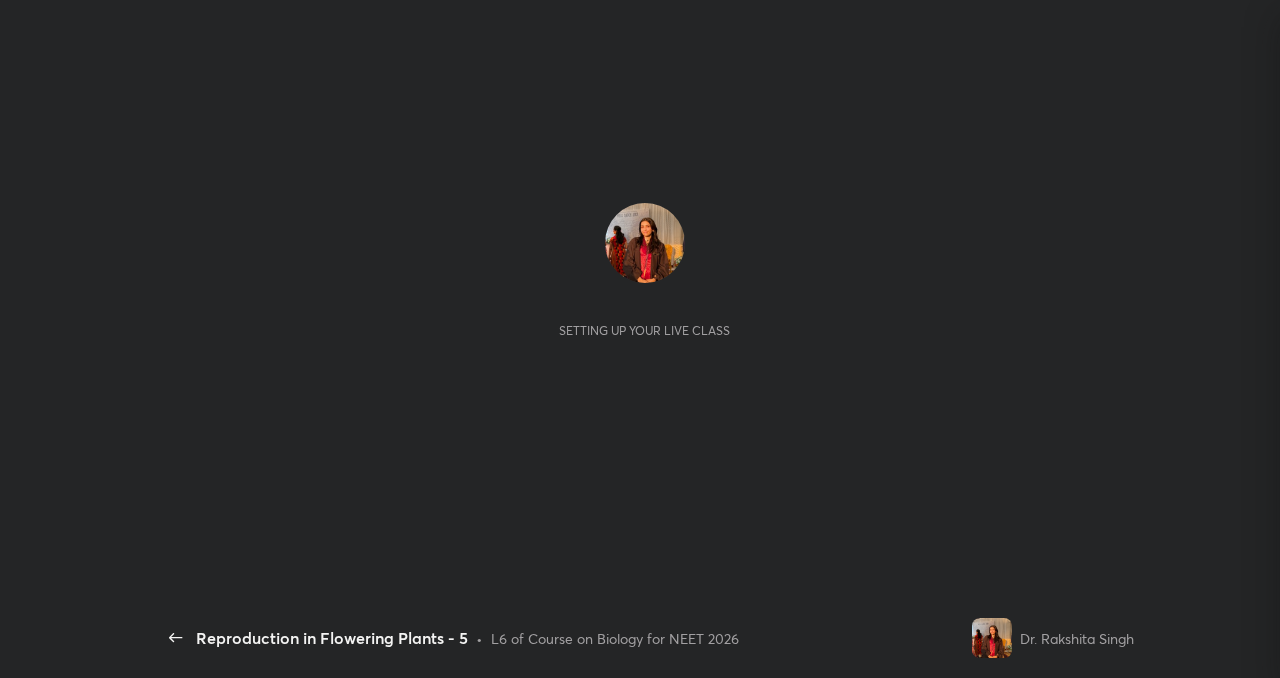 scroll, scrollTop: 0, scrollLeft: 0, axis: both 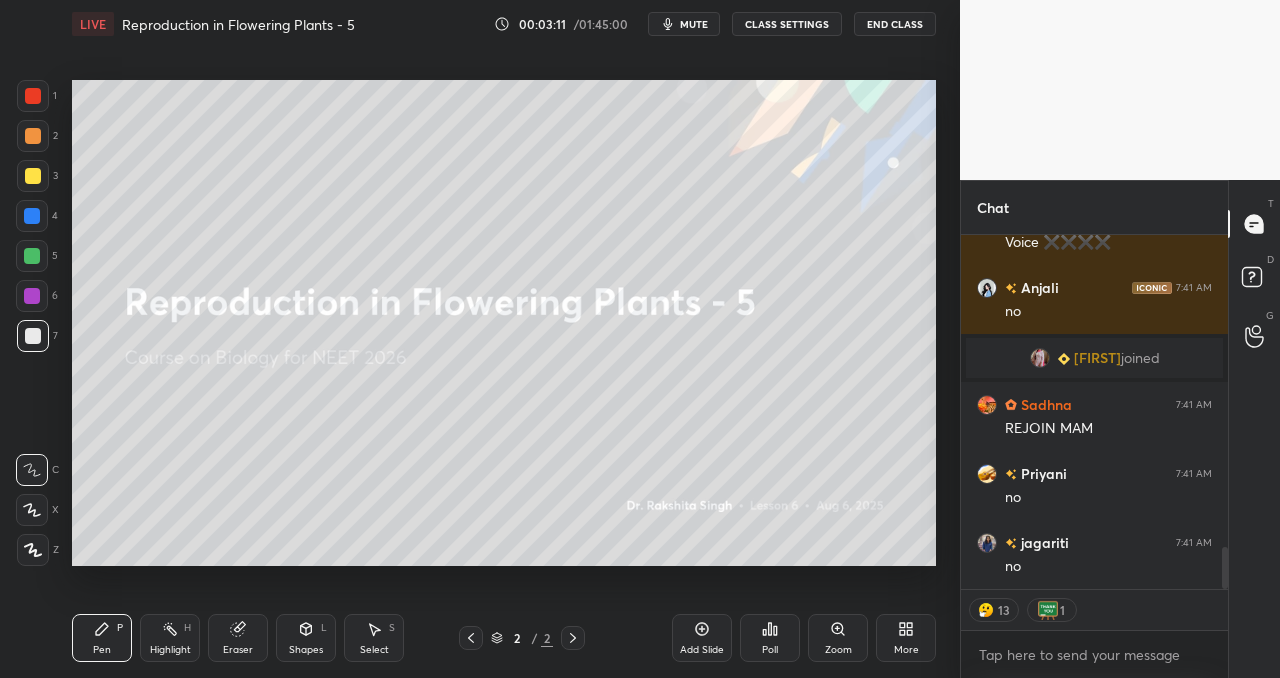 click 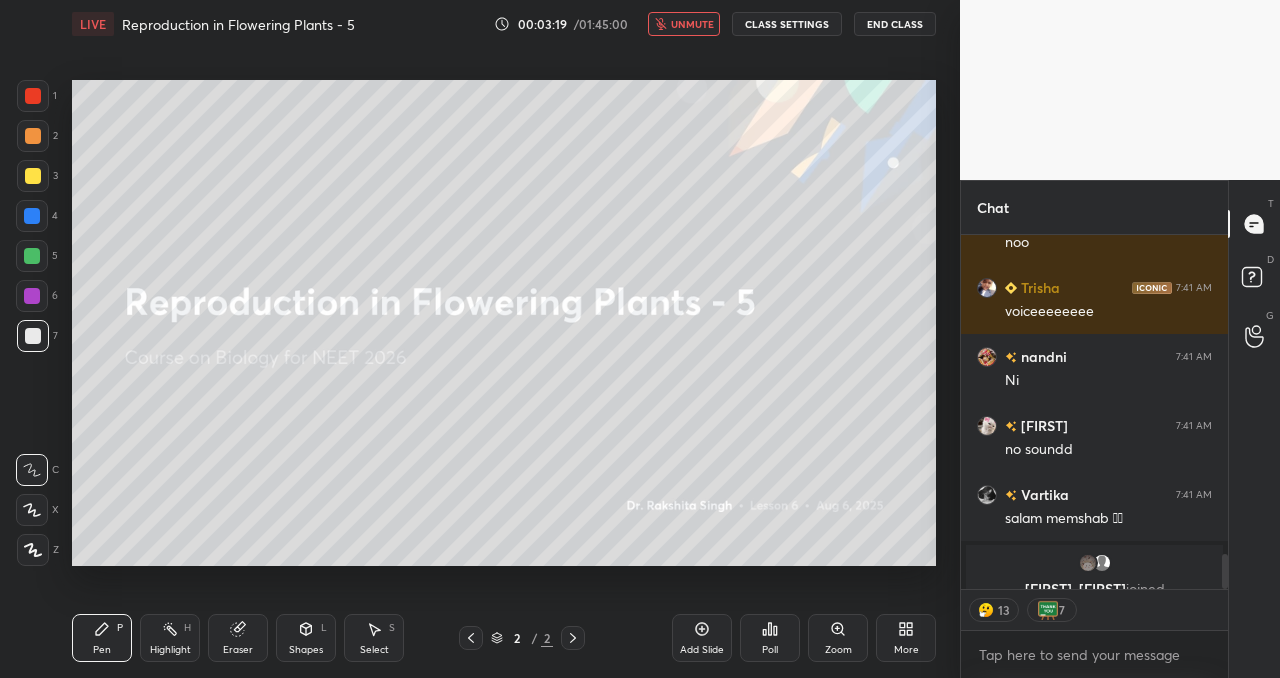 scroll, scrollTop: 3275, scrollLeft: 0, axis: vertical 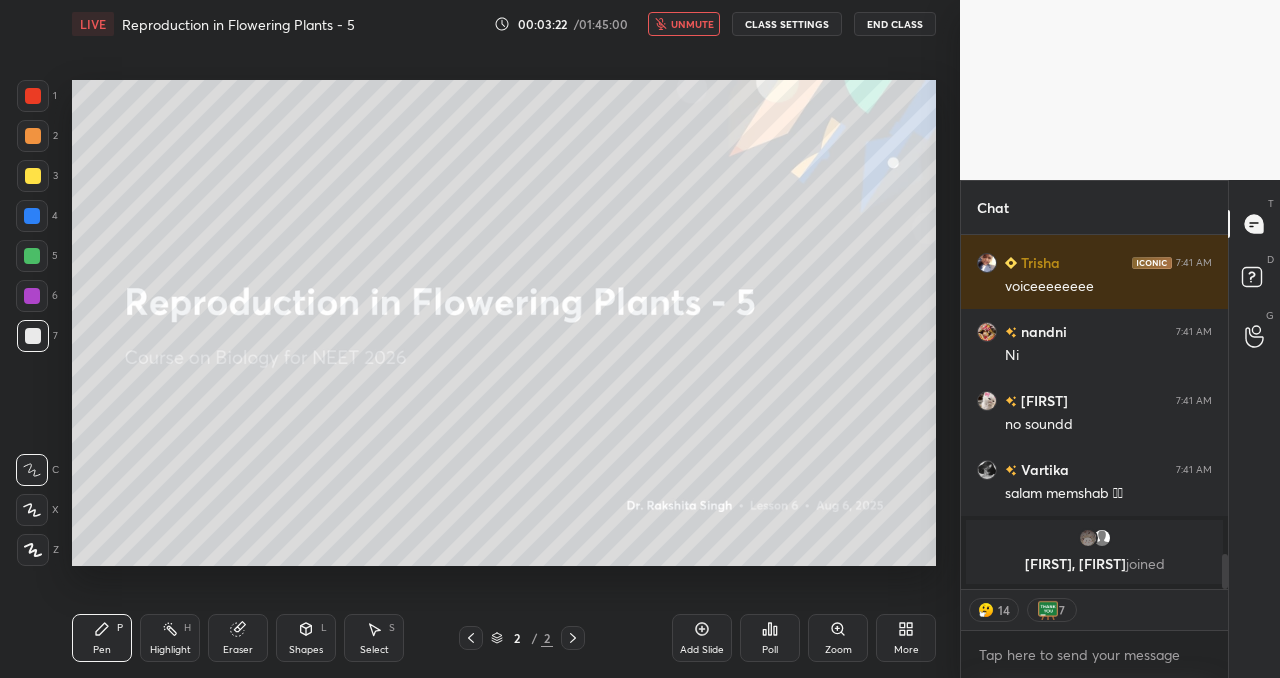 click on "unmute" at bounding box center (684, 24) 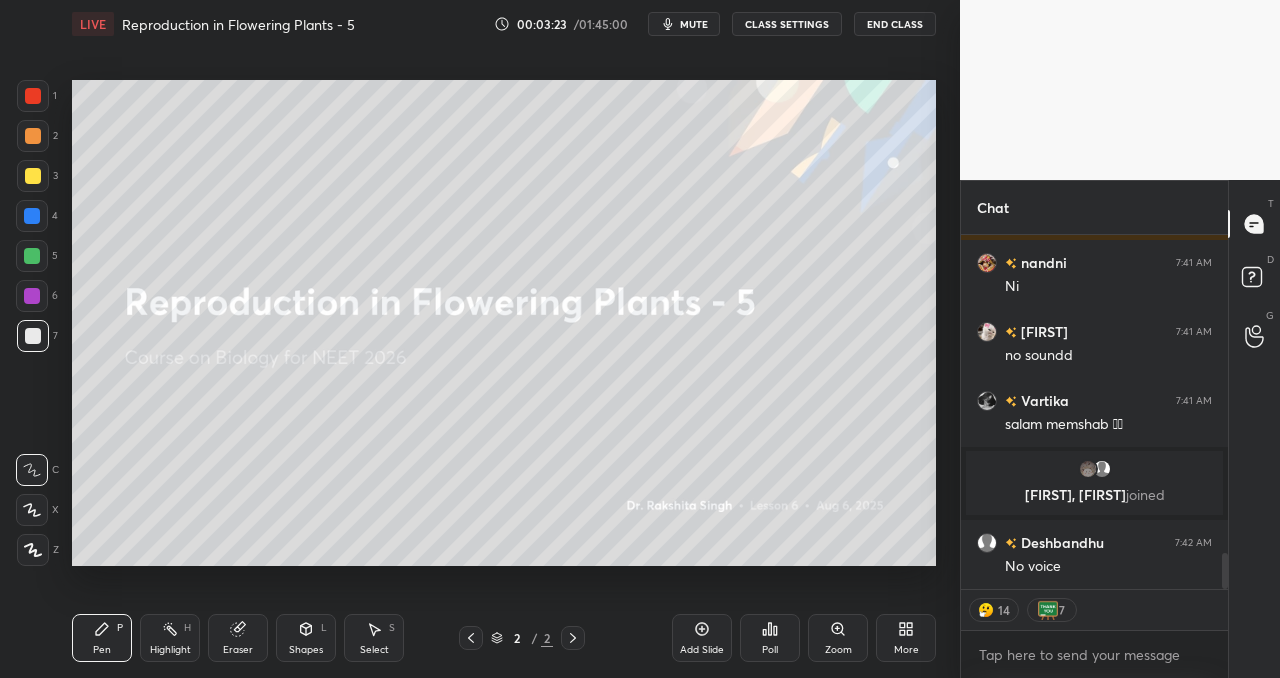 scroll, scrollTop: 3100, scrollLeft: 0, axis: vertical 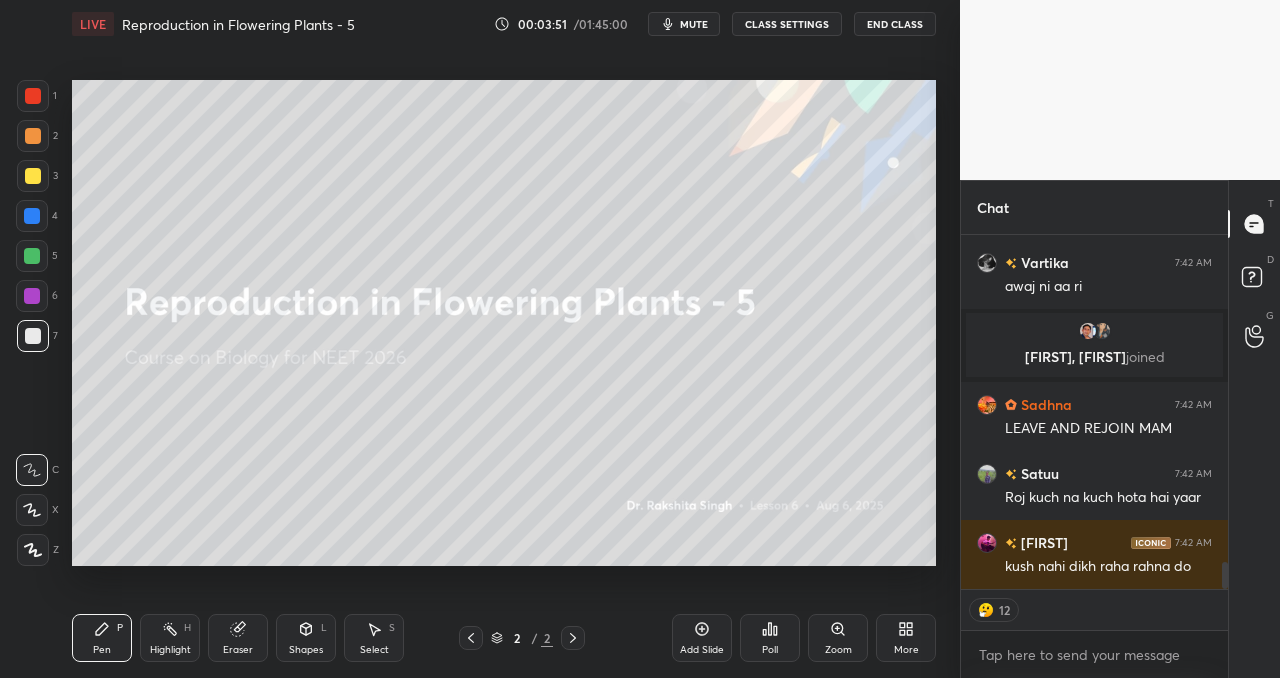 click on "mute" at bounding box center [684, 24] 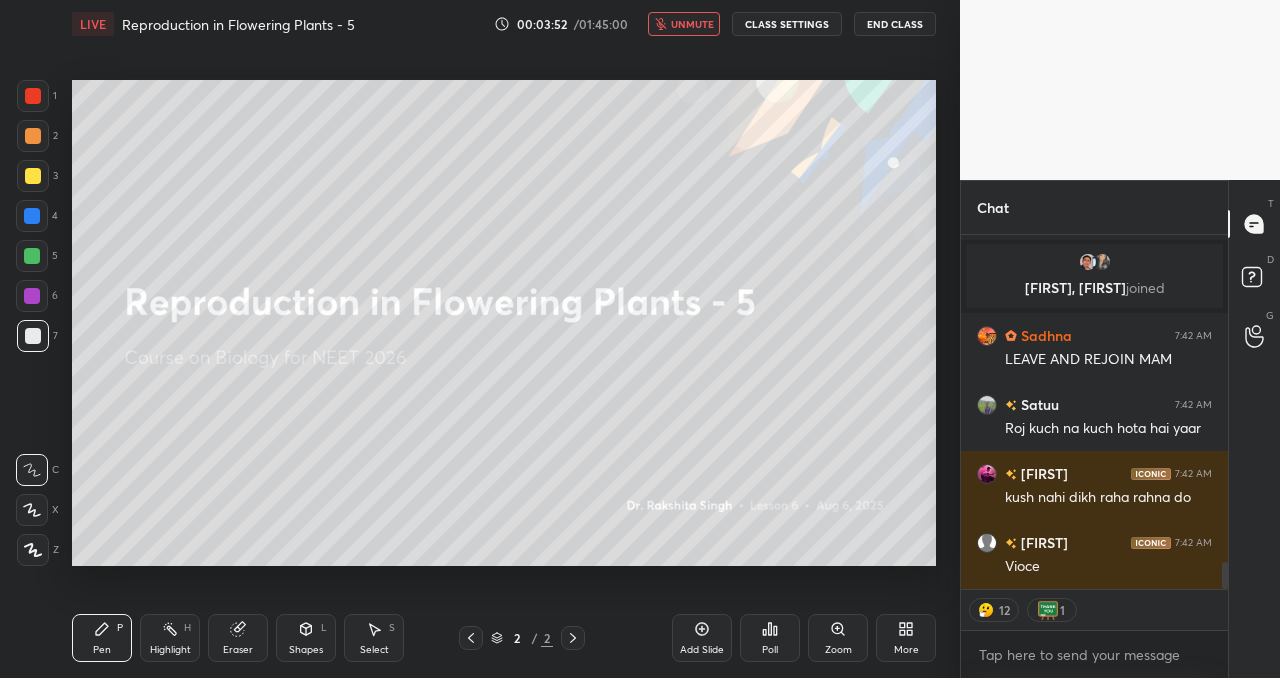 click on "unmute" at bounding box center [692, 24] 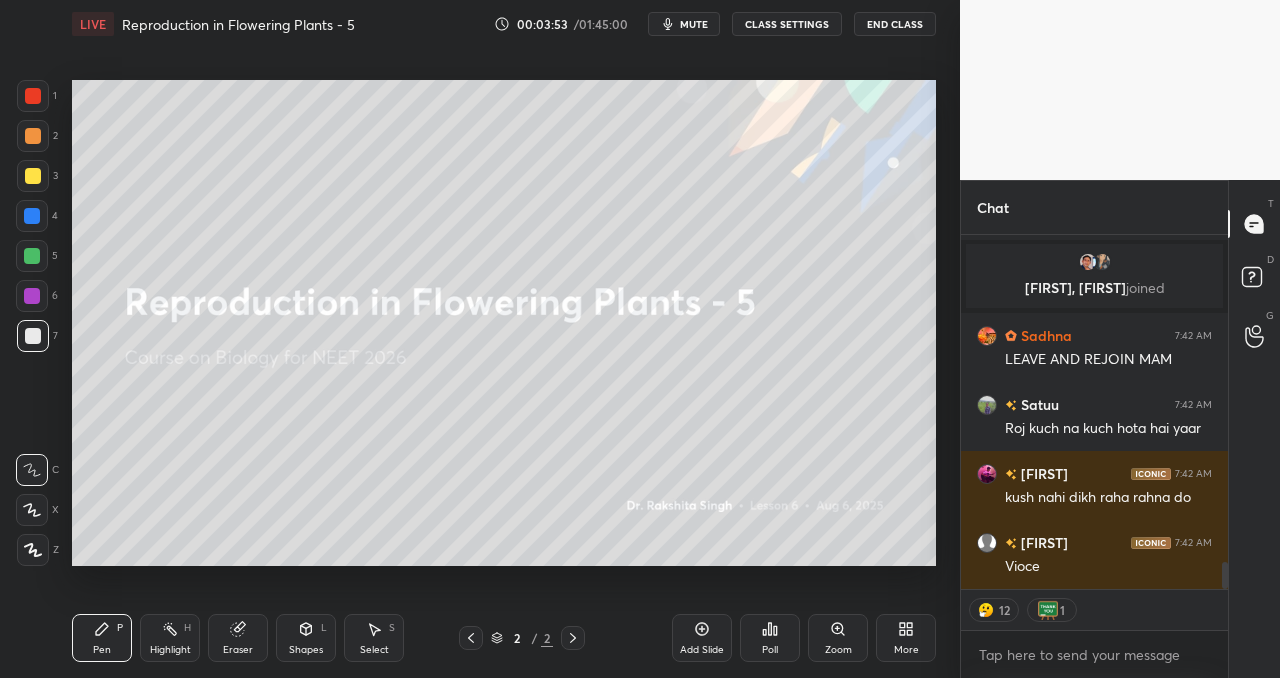 click on "mute" at bounding box center [684, 24] 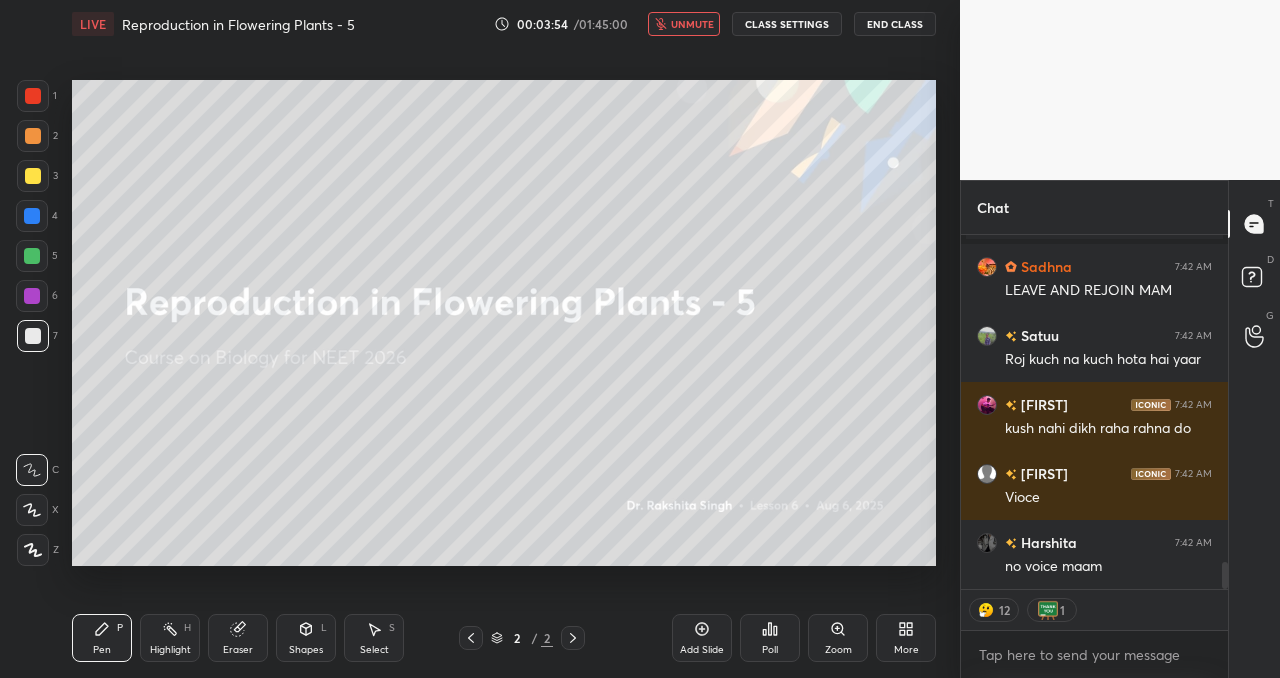 click on "unmute" at bounding box center (692, 24) 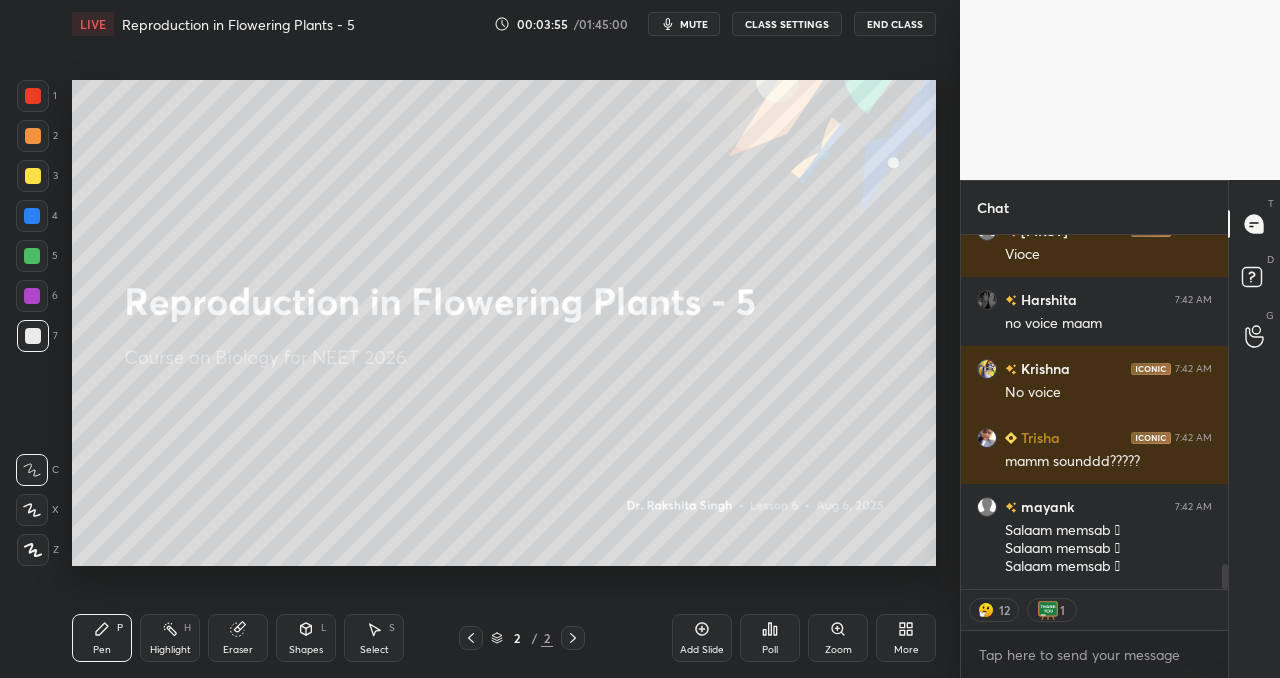 click on "mute" at bounding box center [684, 24] 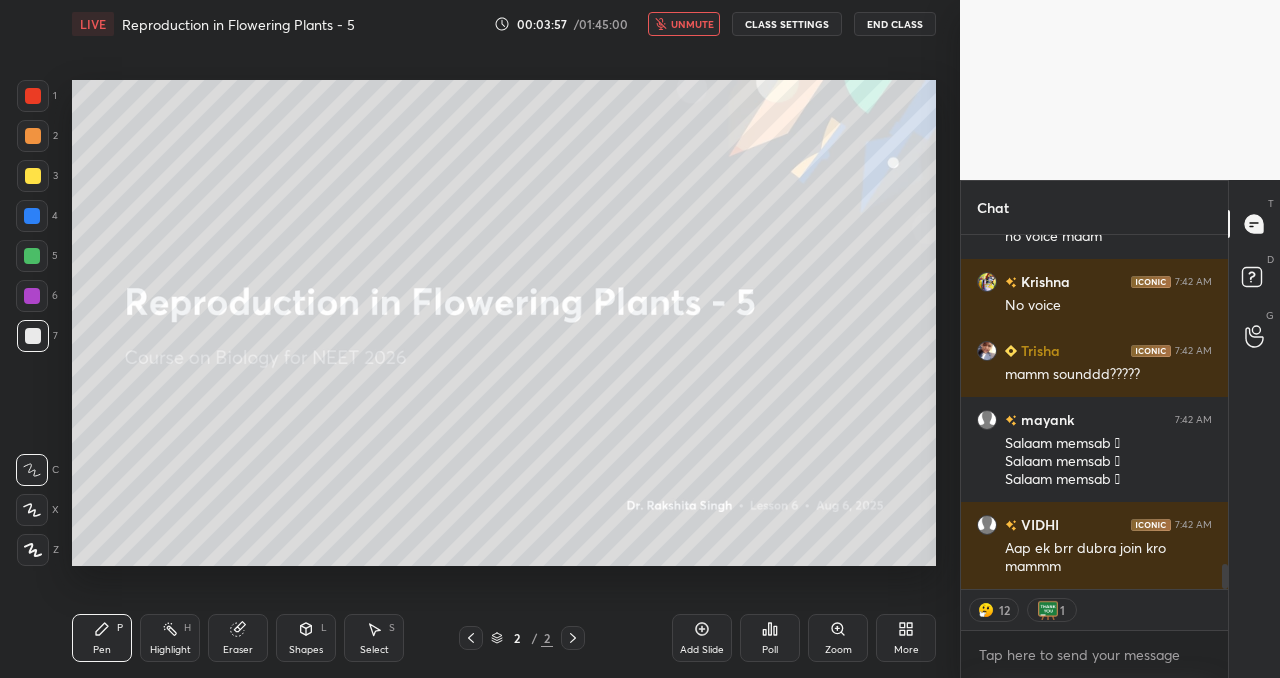 click on "unmute" at bounding box center [692, 24] 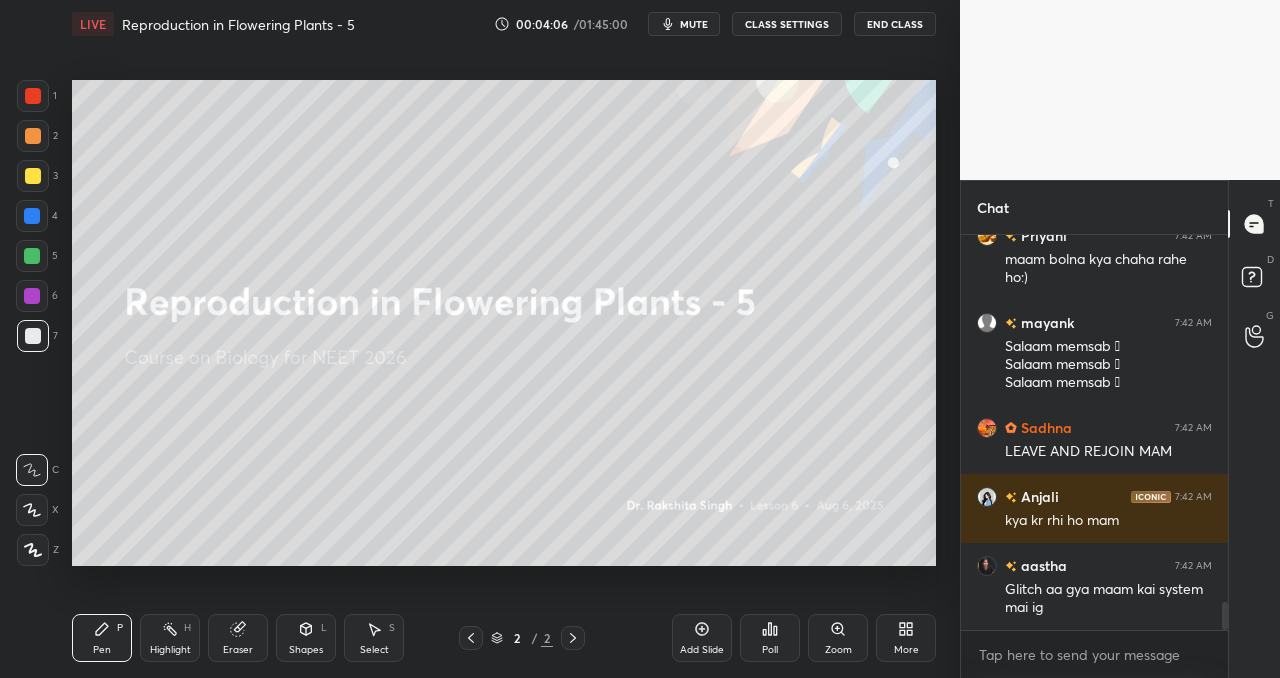 click on "End Class" at bounding box center [895, 24] 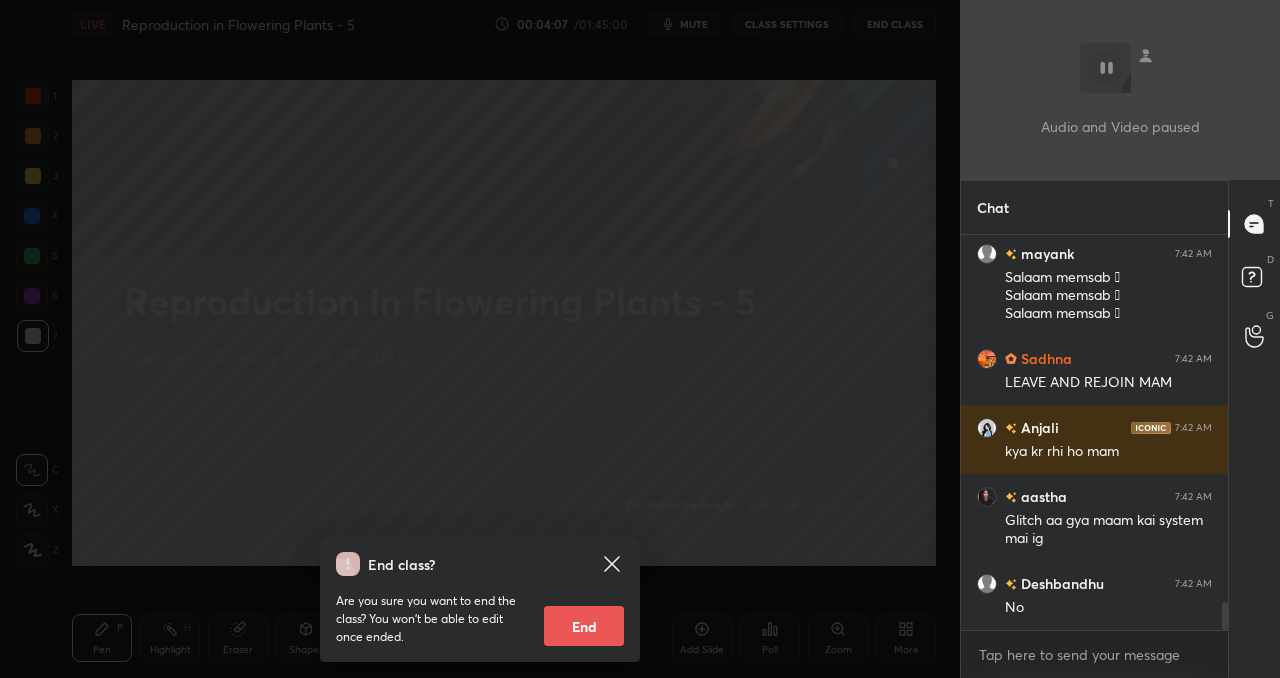 click on "End" at bounding box center [584, 626] 